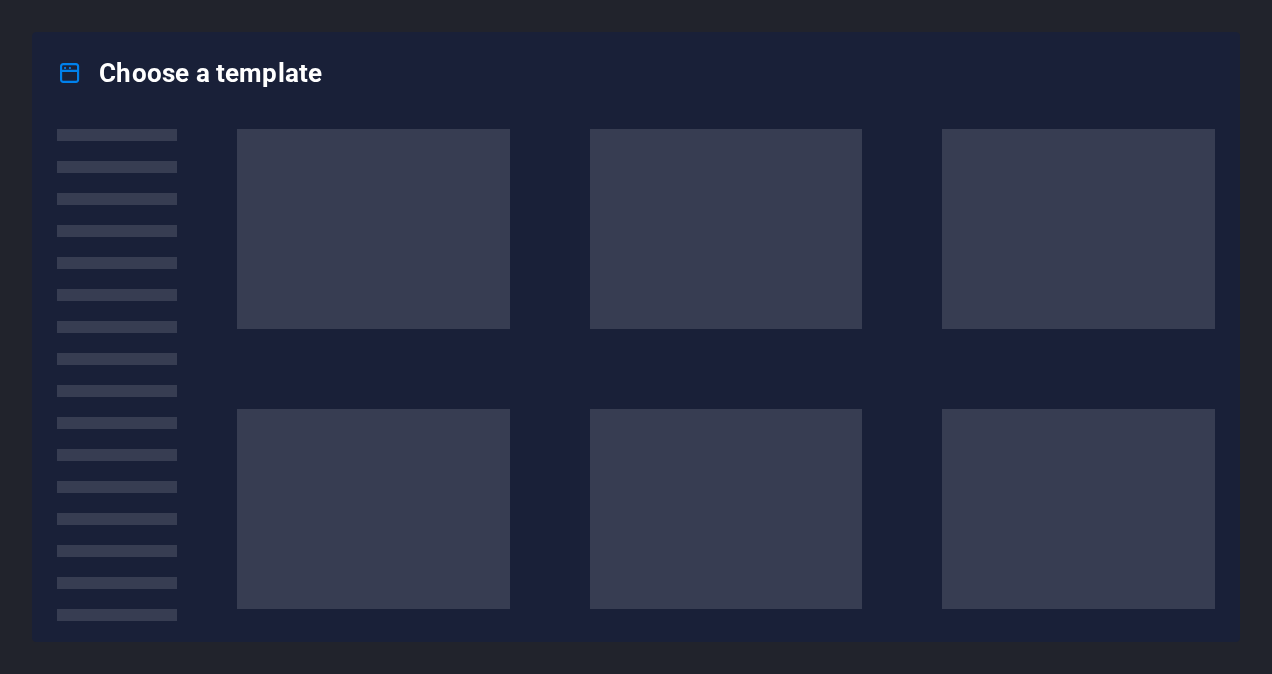 scroll, scrollTop: 0, scrollLeft: 0, axis: both 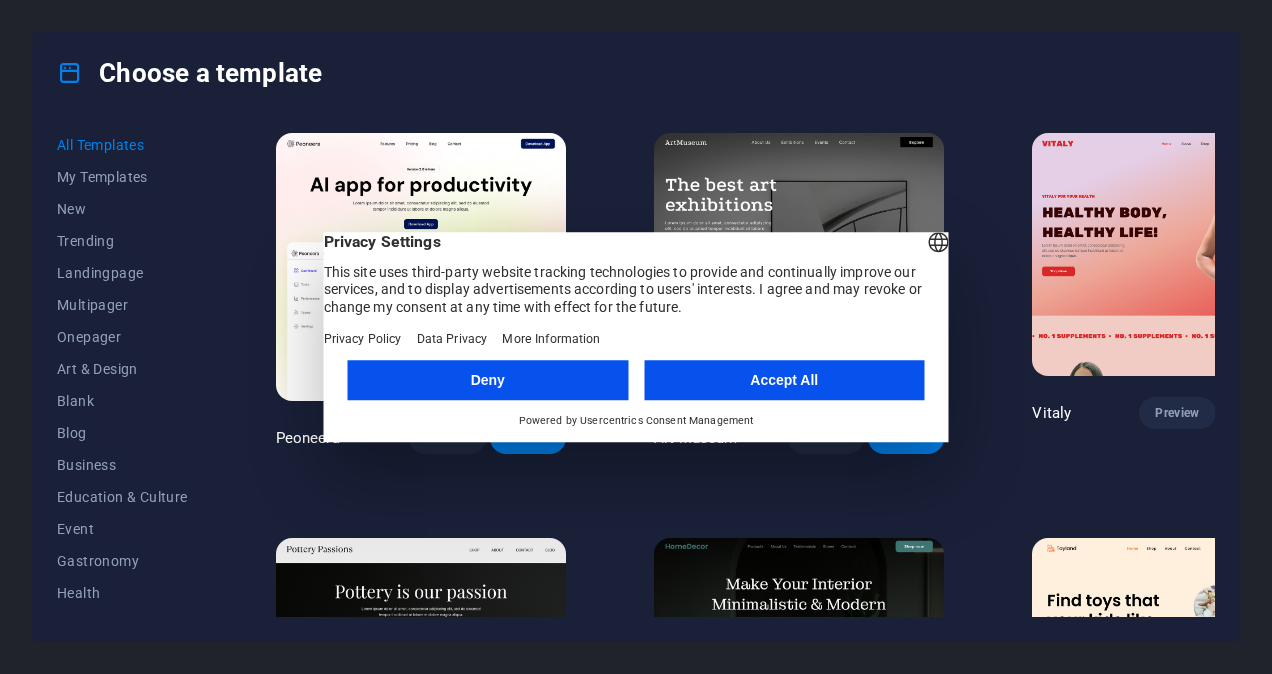 click on "Accept All" at bounding box center [784, 380] 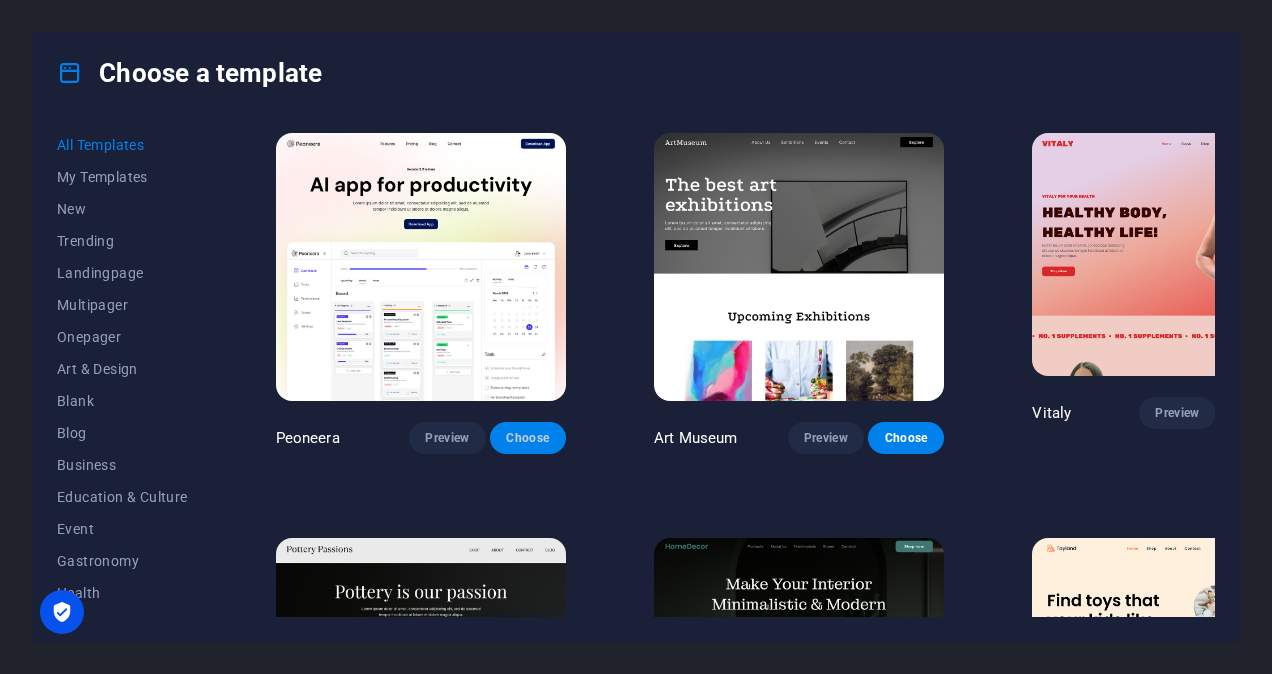 click on "Choose" at bounding box center (528, 438) 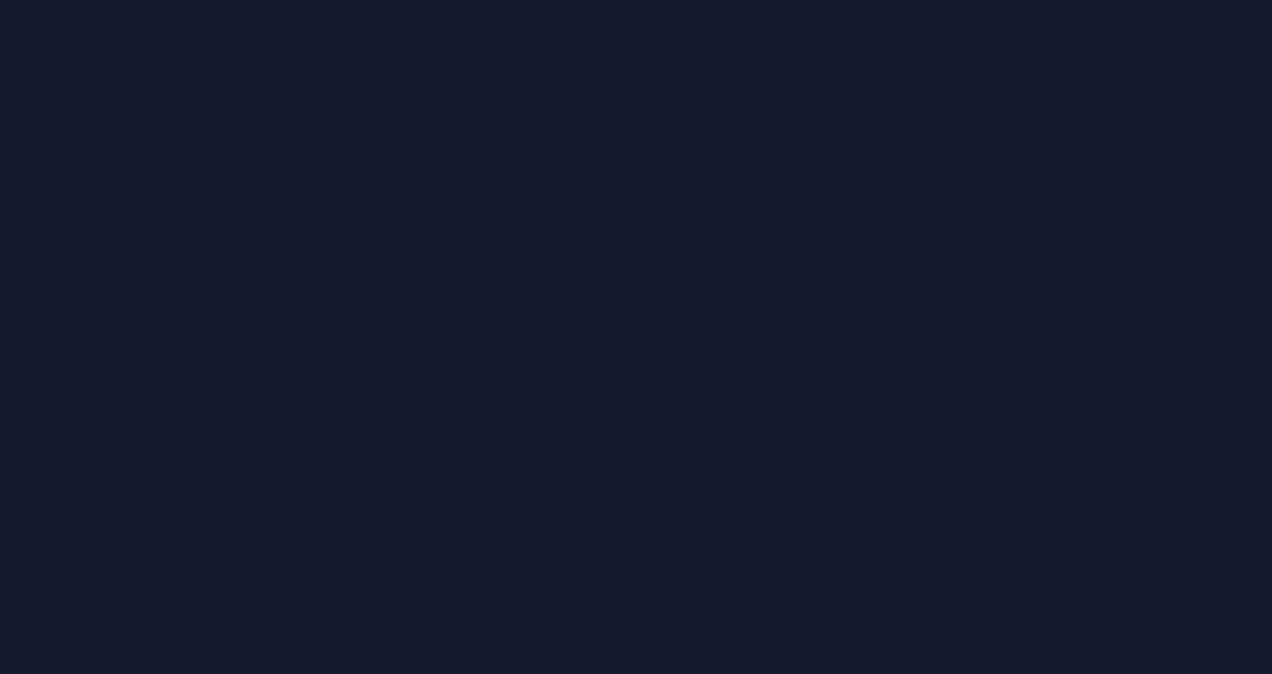 scroll, scrollTop: 0, scrollLeft: 0, axis: both 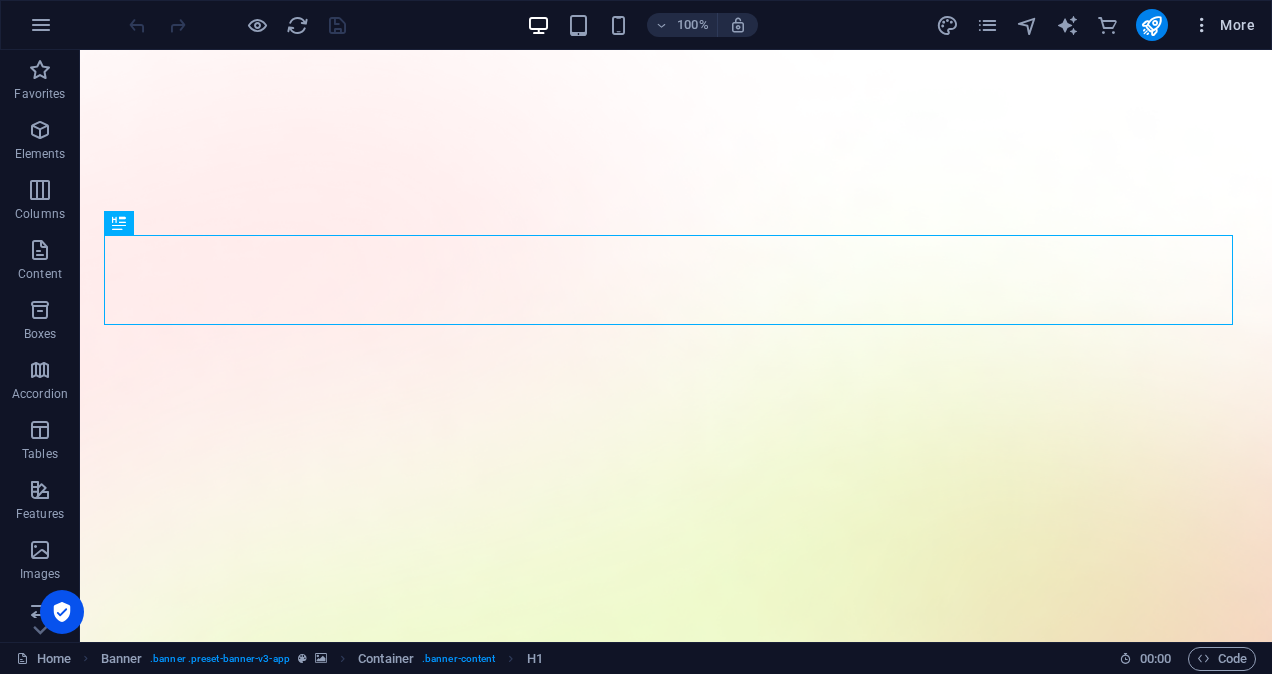 click at bounding box center [1202, 25] 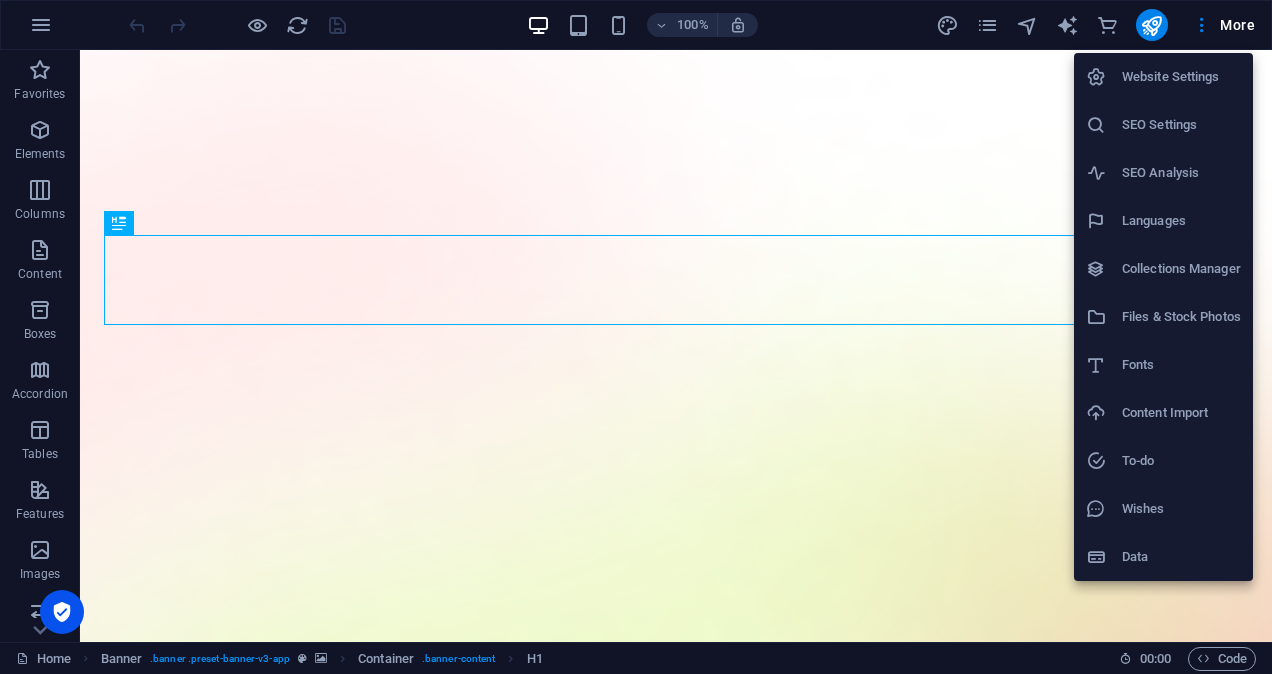 click at bounding box center (636, 337) 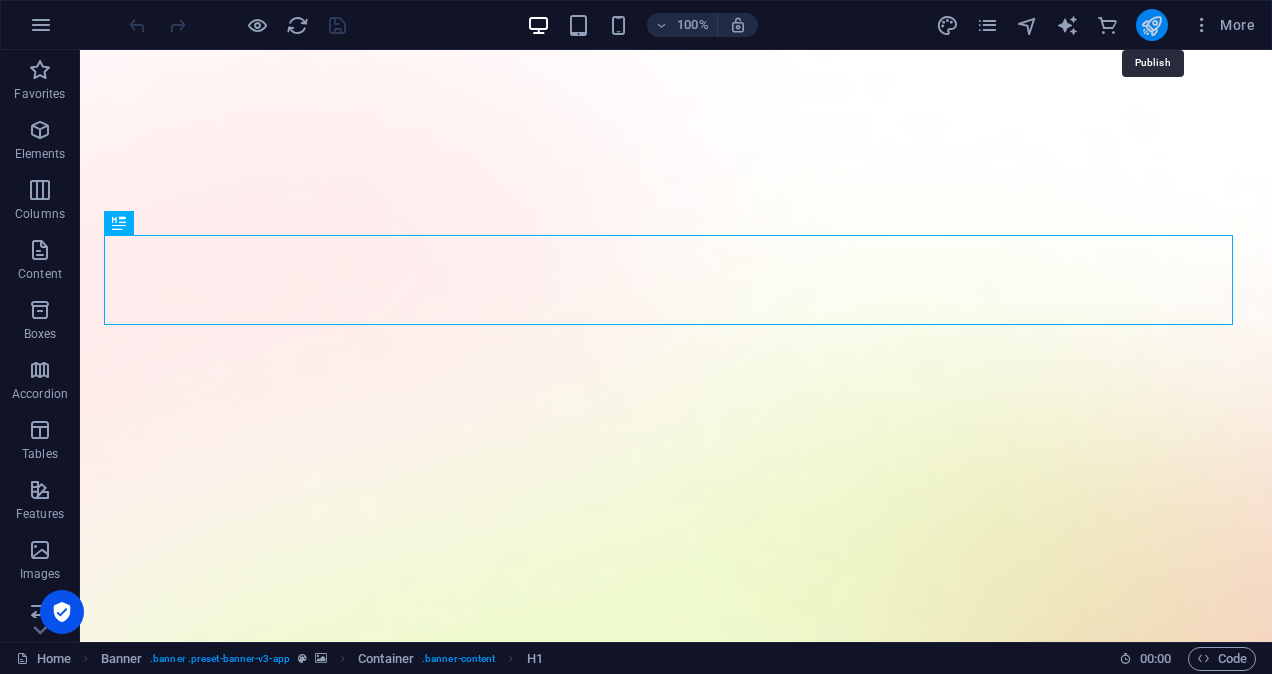 click at bounding box center [1151, 25] 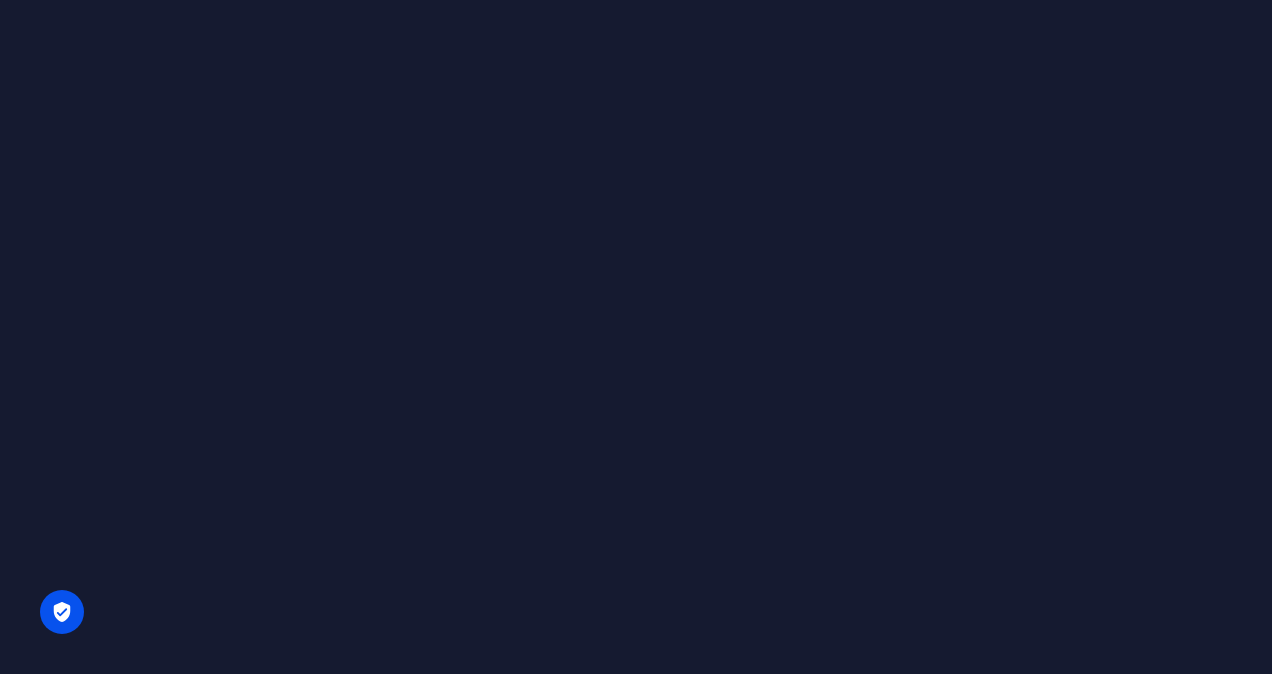 scroll, scrollTop: 0, scrollLeft: 0, axis: both 